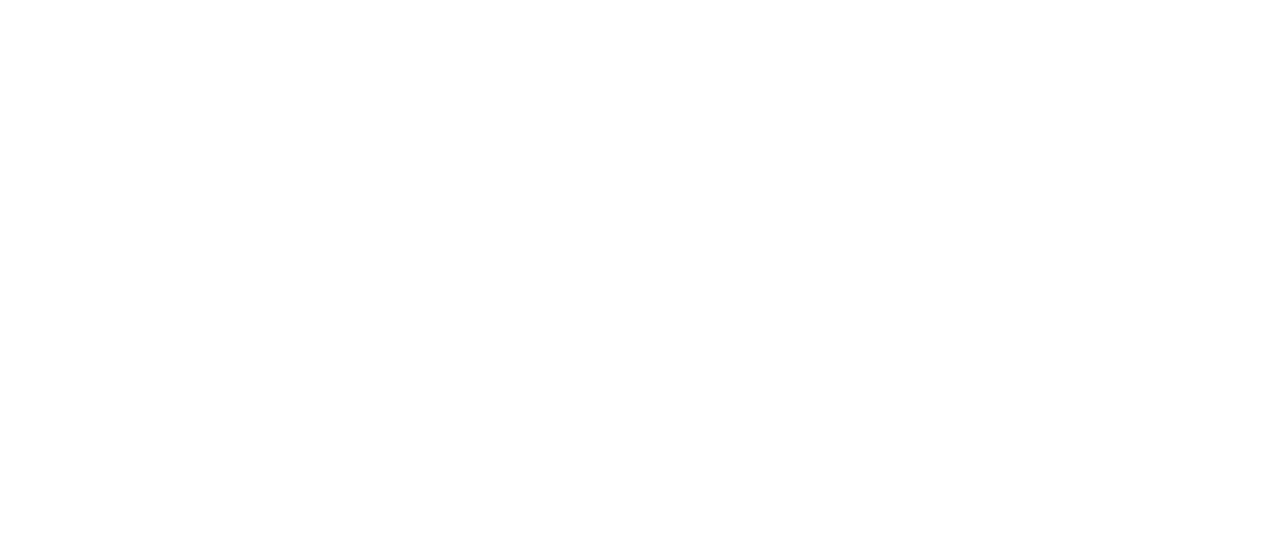 scroll, scrollTop: 0, scrollLeft: 0, axis: both 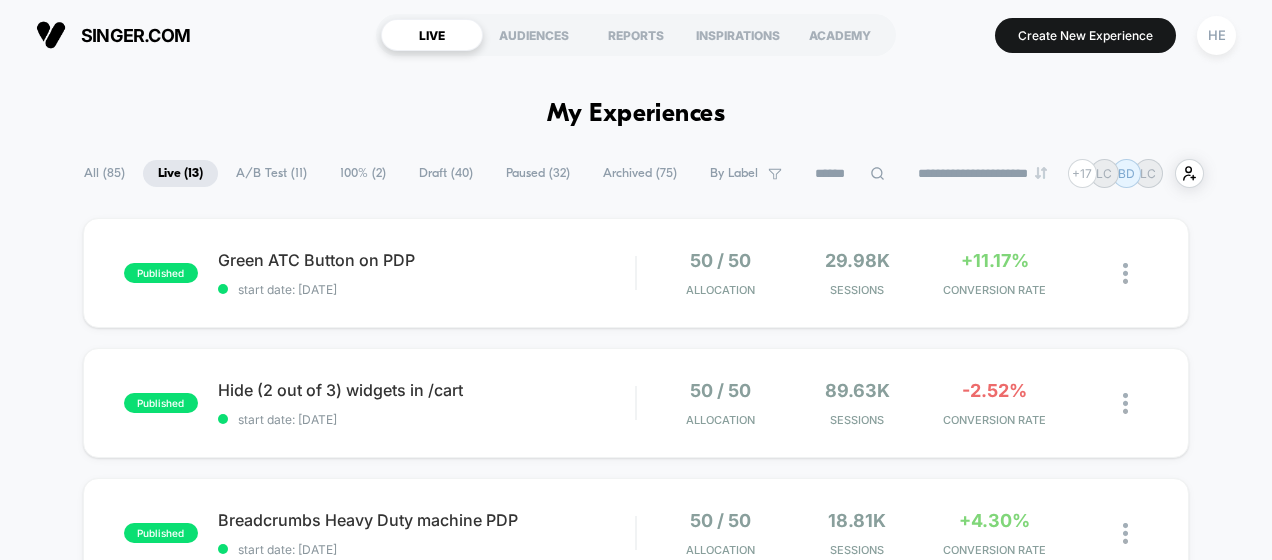 click on "Draft ( 40 )" at bounding box center (446, 173) 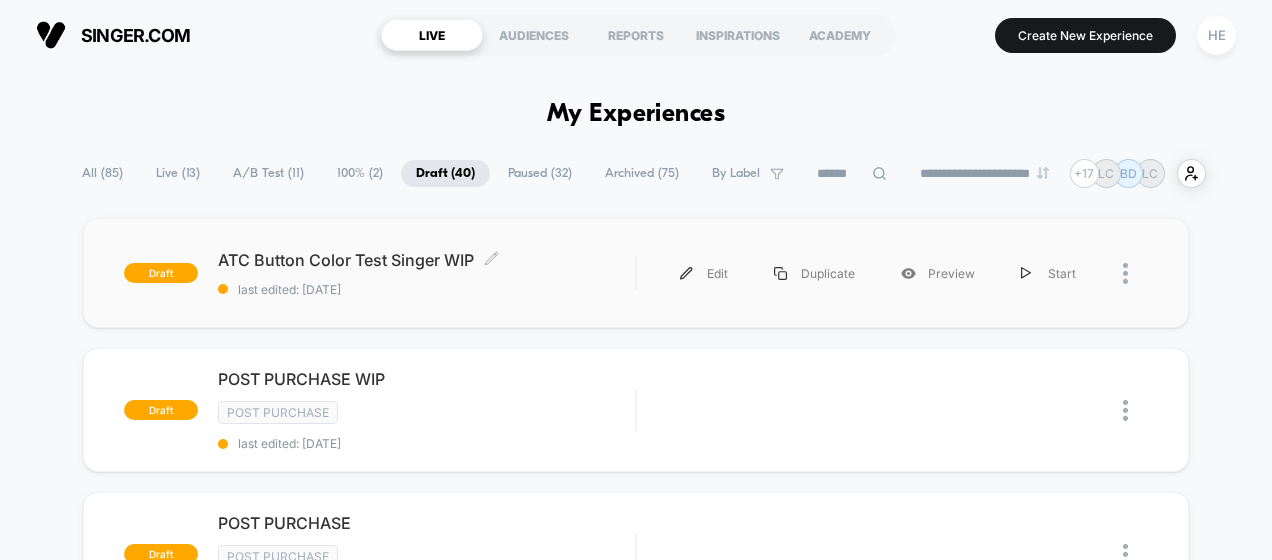click on "last edited: [DATE]" at bounding box center (427, 289) 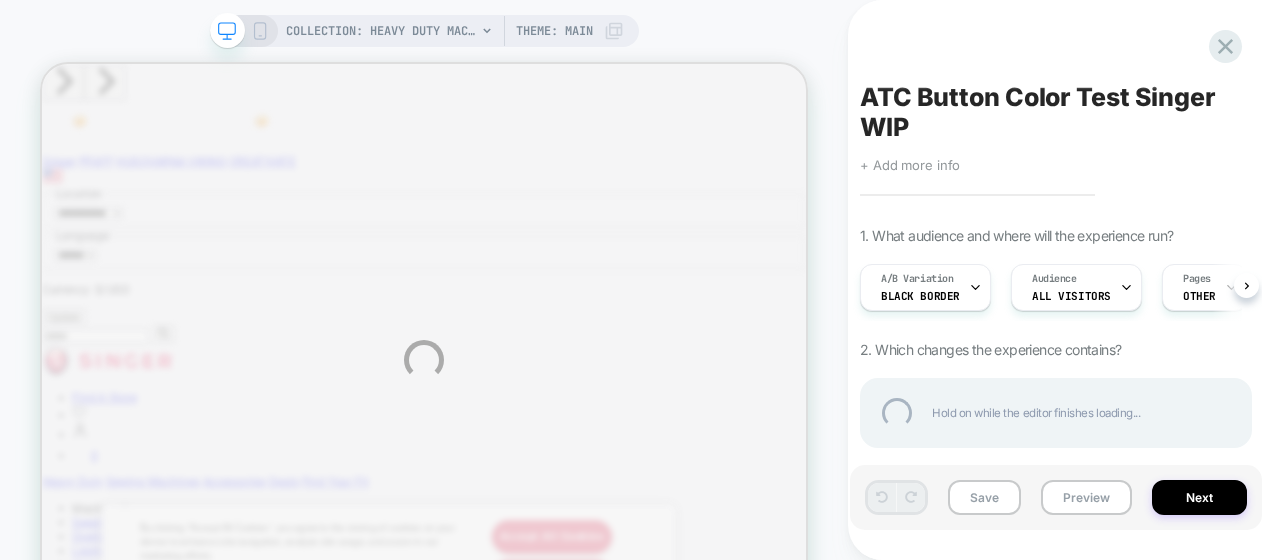 scroll, scrollTop: 0, scrollLeft: 0, axis: both 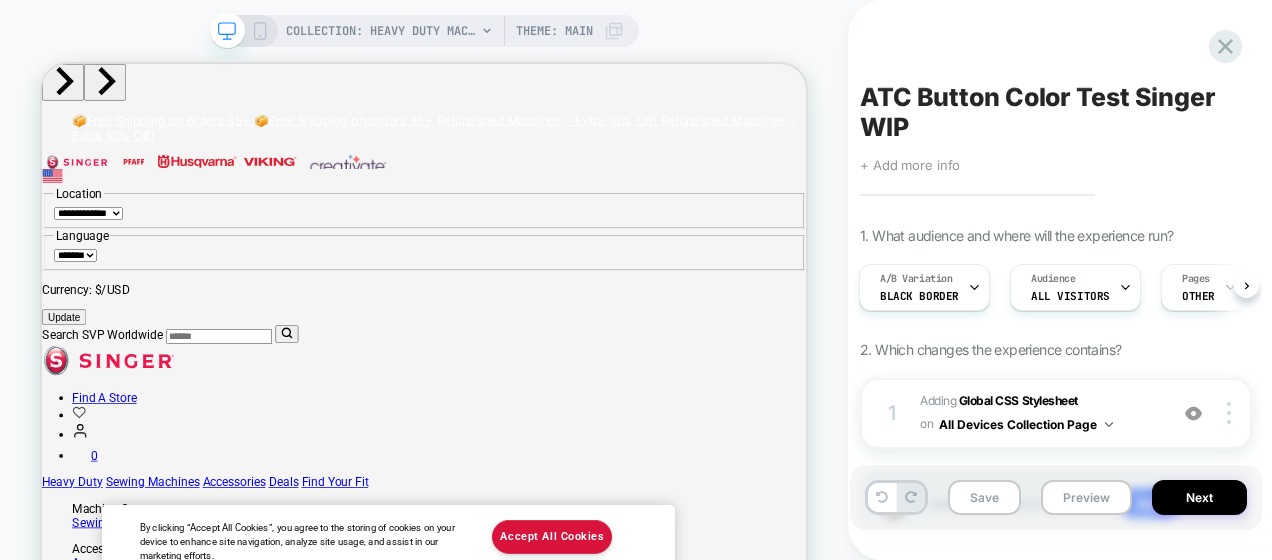 click on "ATC Button Color Test Singer WIP" at bounding box center (1056, 112) 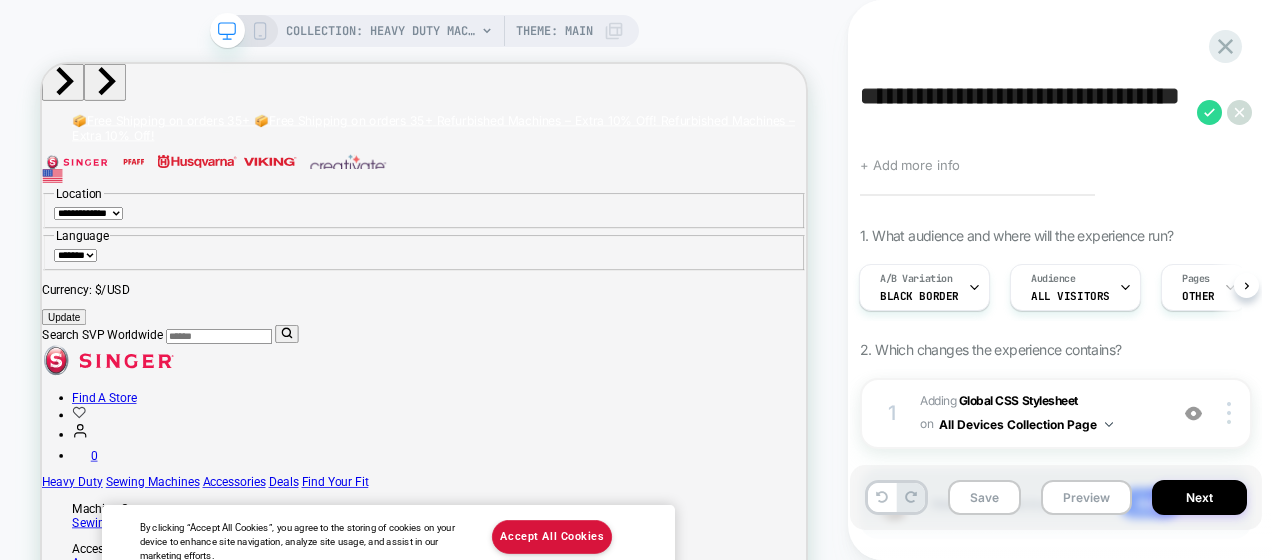 click on "**********" at bounding box center [1023, 112] 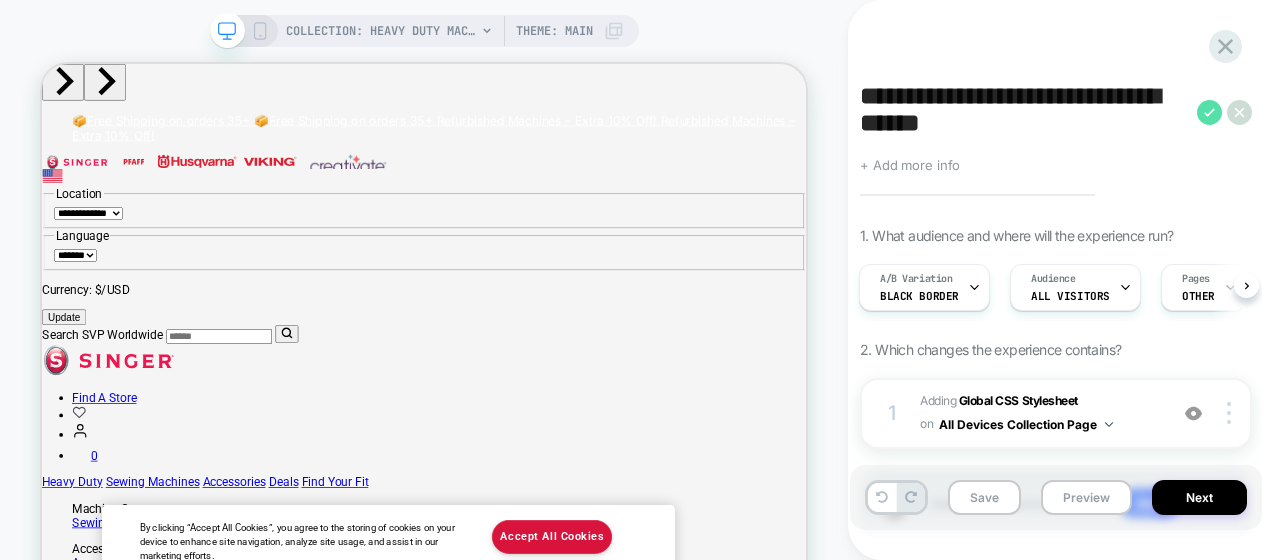 type on "**********" 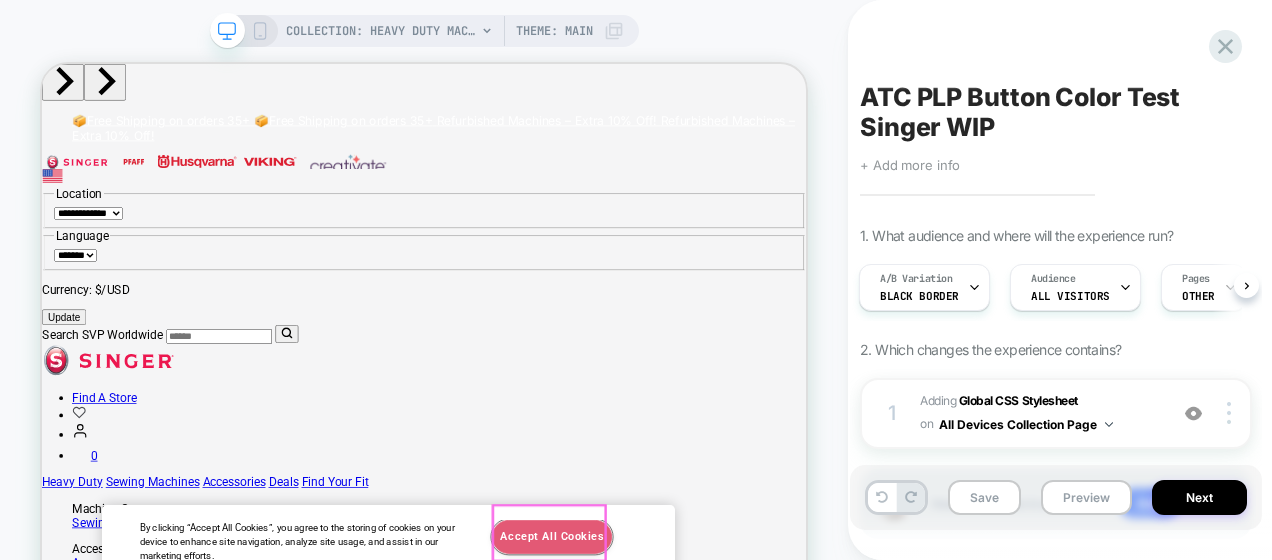 click on "Accept All Cookies" at bounding box center [722, 694] 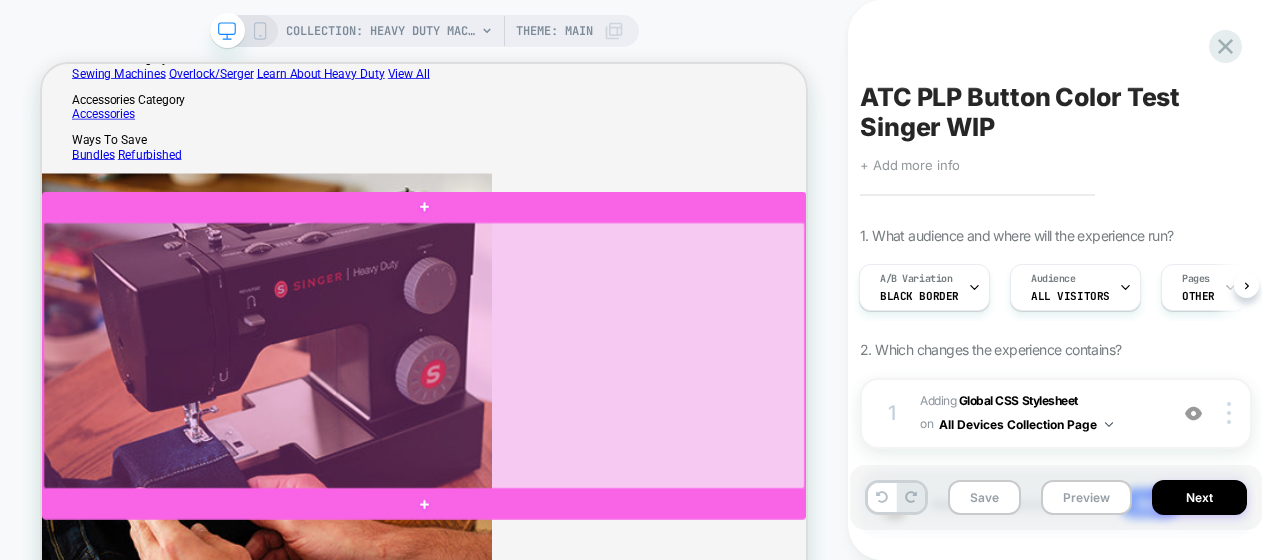 scroll, scrollTop: 554, scrollLeft: 0, axis: vertical 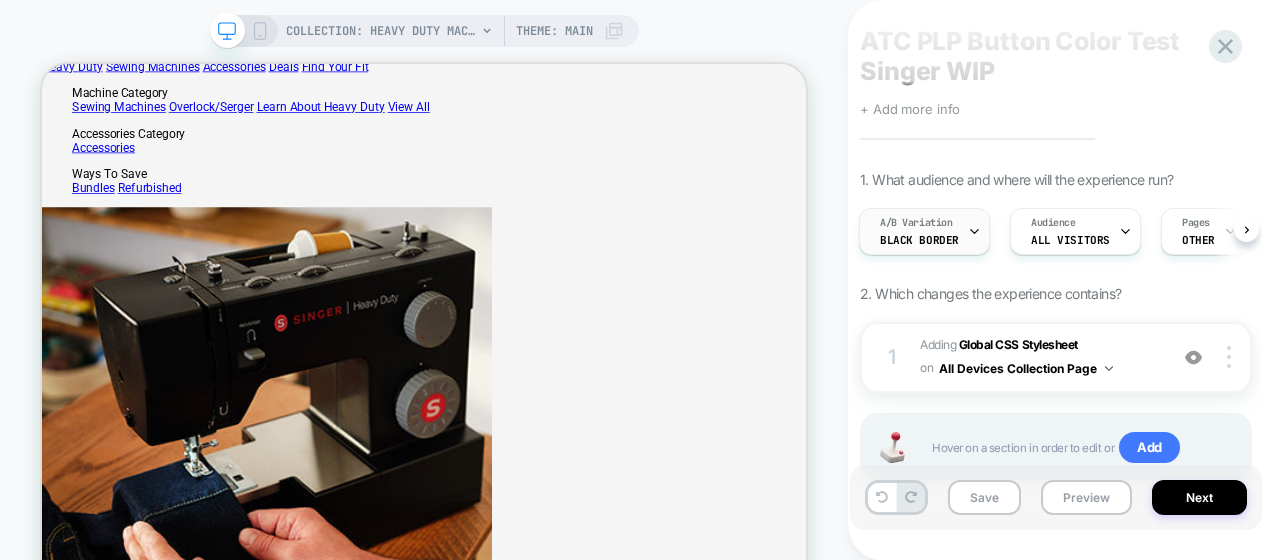 click on "Black border" at bounding box center (919, 240) 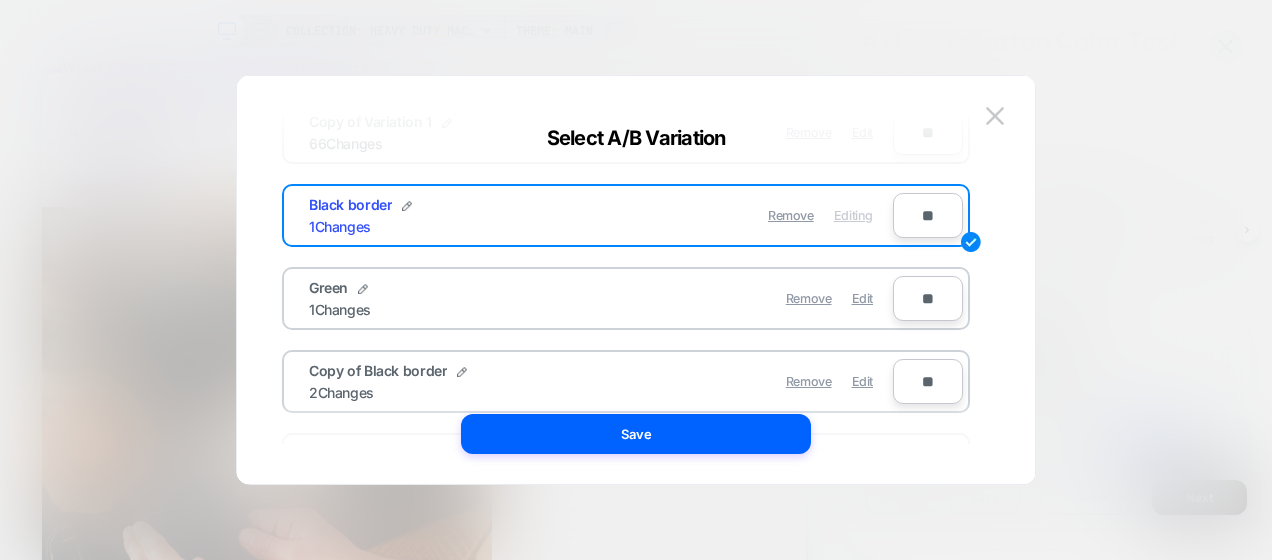 scroll, scrollTop: 270, scrollLeft: 0, axis: vertical 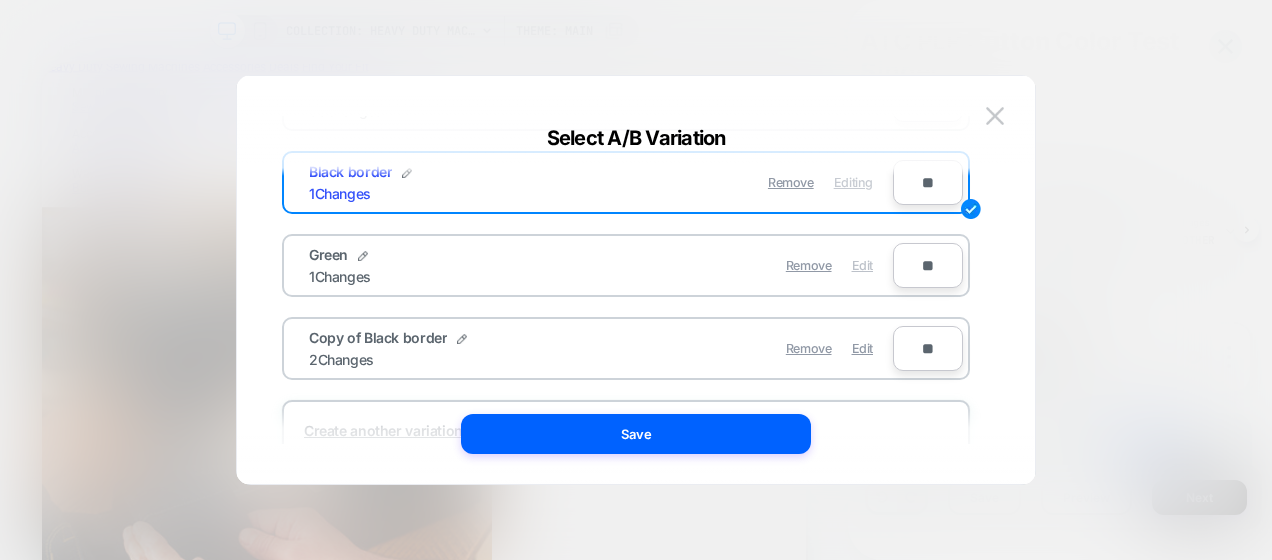 click on "Edit" at bounding box center (862, 265) 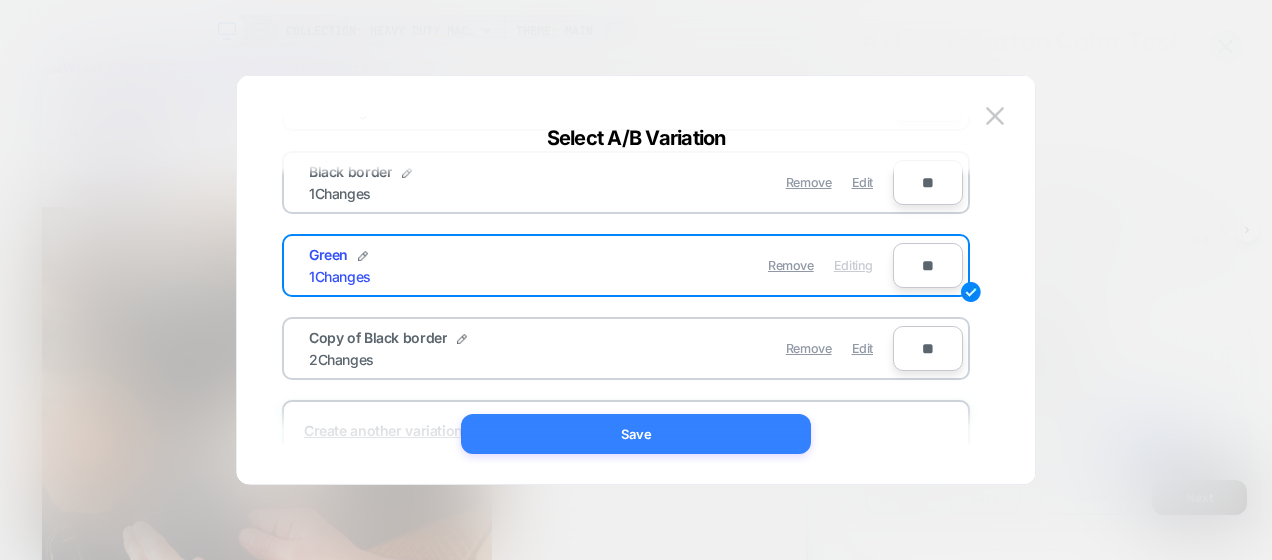 click on "Save" at bounding box center (636, 434) 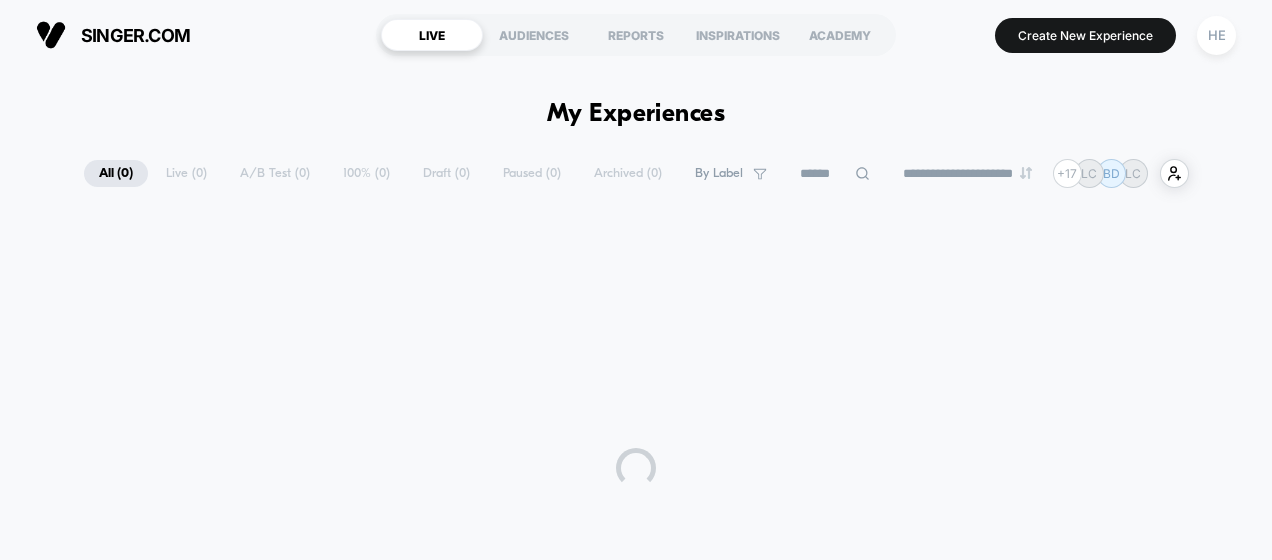 scroll, scrollTop: 0, scrollLeft: 0, axis: both 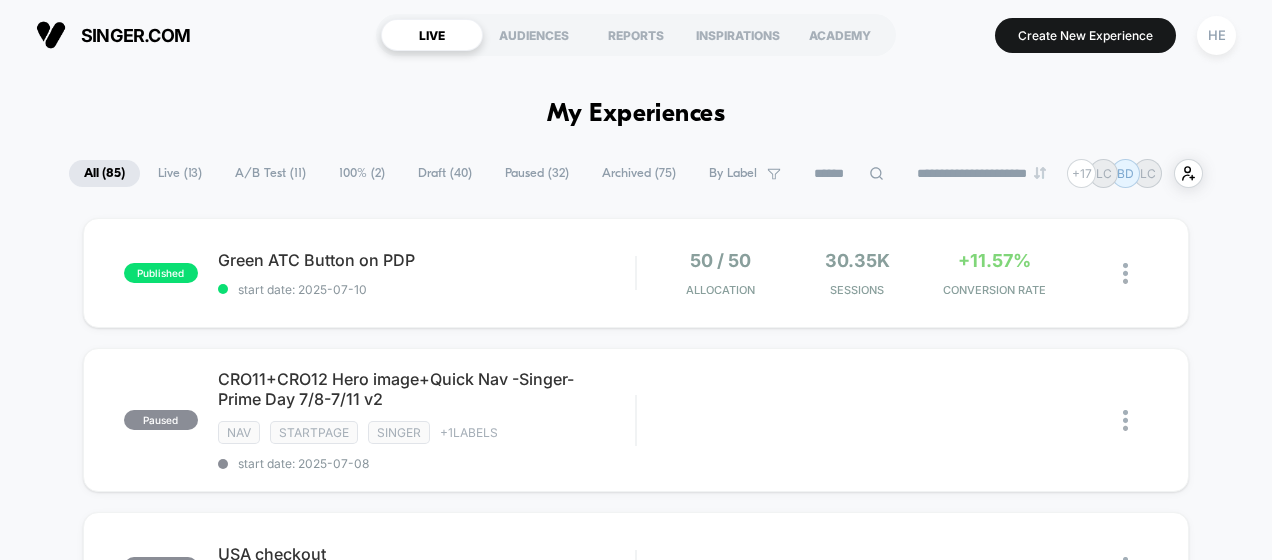 click on "Live ( 13 )" at bounding box center [180, 173] 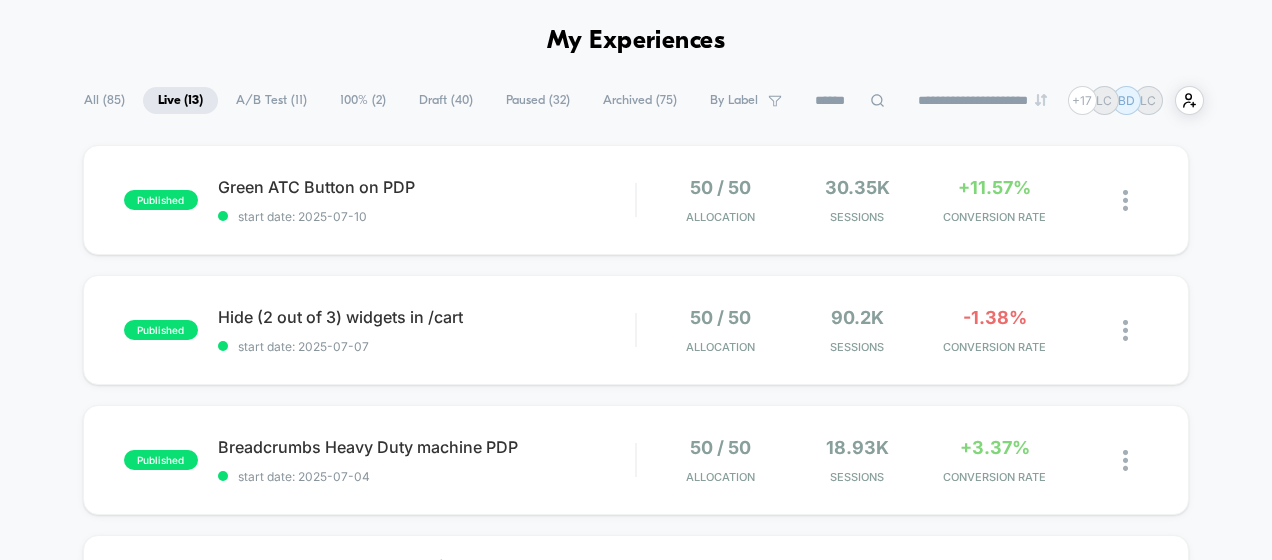 scroll, scrollTop: 0, scrollLeft: 0, axis: both 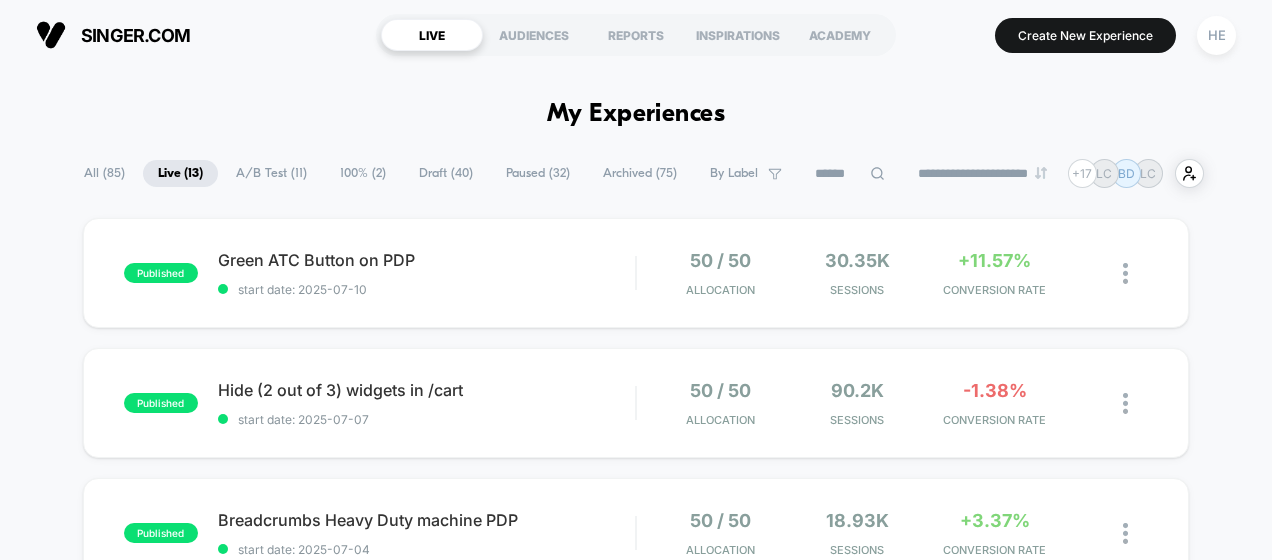 click on "A/B Test ( 11 )" at bounding box center (271, 173) 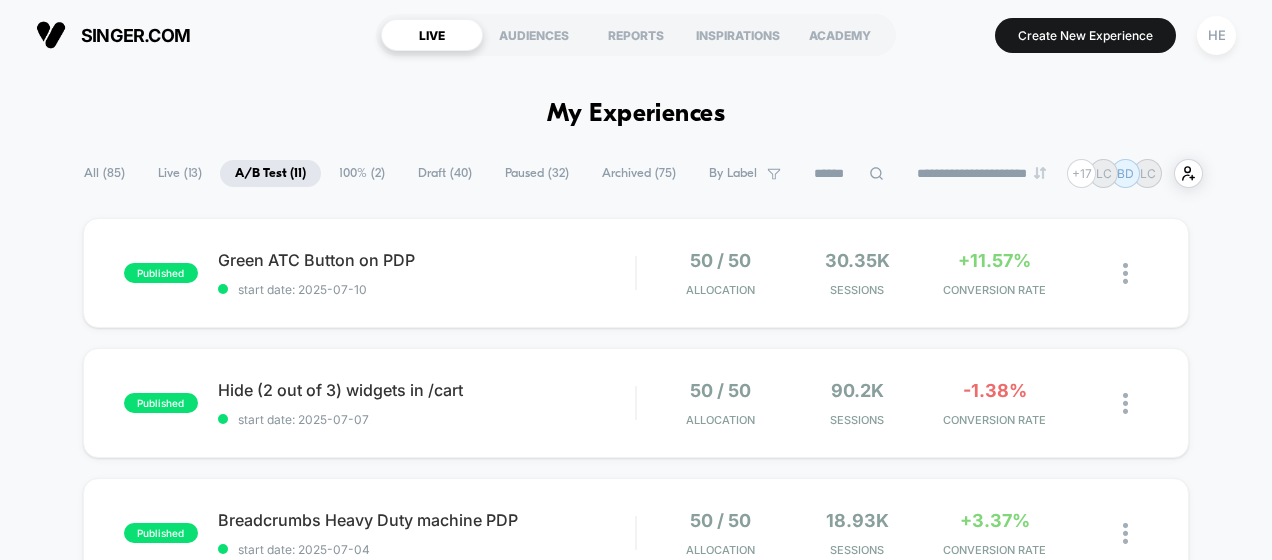 click on "Live ( 13 )" at bounding box center [180, 173] 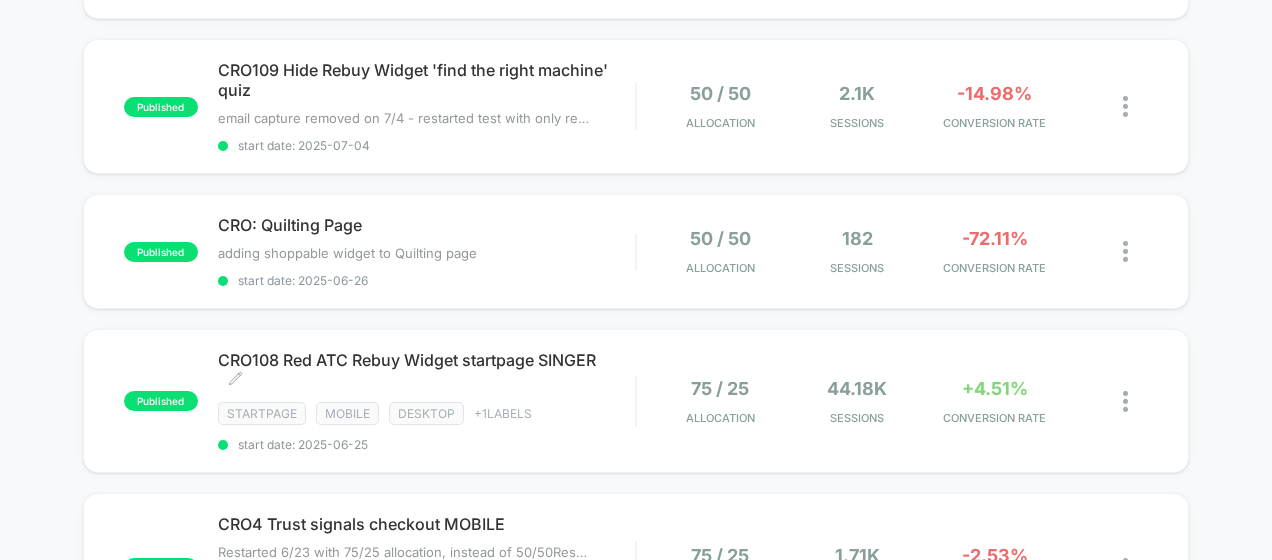 scroll, scrollTop: 661, scrollLeft: 0, axis: vertical 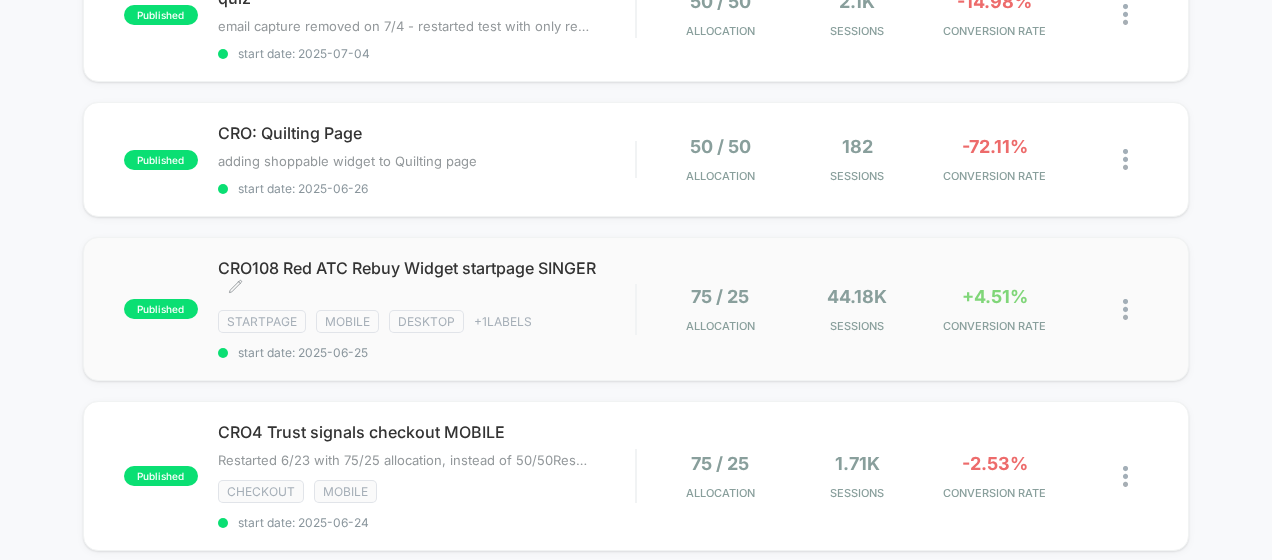 click on "CRO108 Red ATC Rebuy Widget startpage SINGER Click to edit experience details" at bounding box center (427, 278) 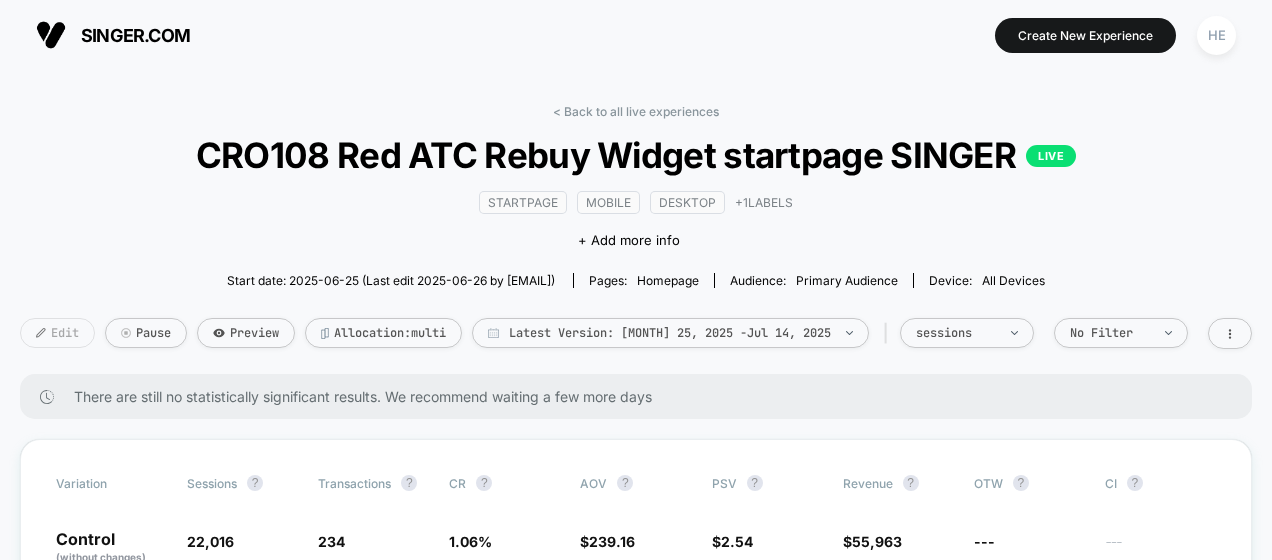 click on "Edit" at bounding box center [57, 333] 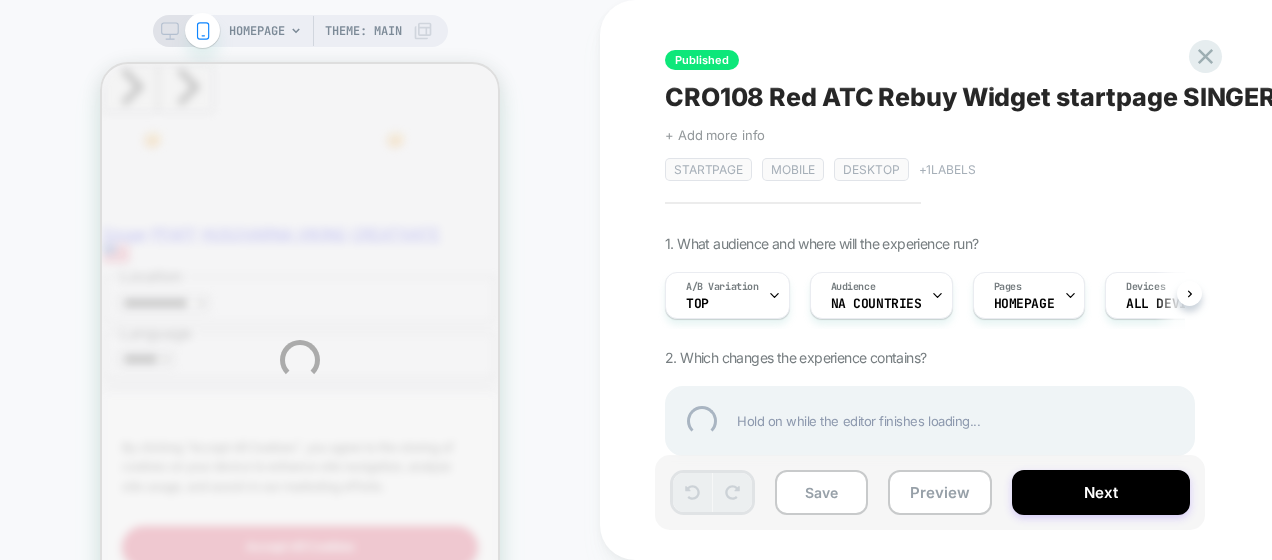 scroll, scrollTop: 0, scrollLeft: 0, axis: both 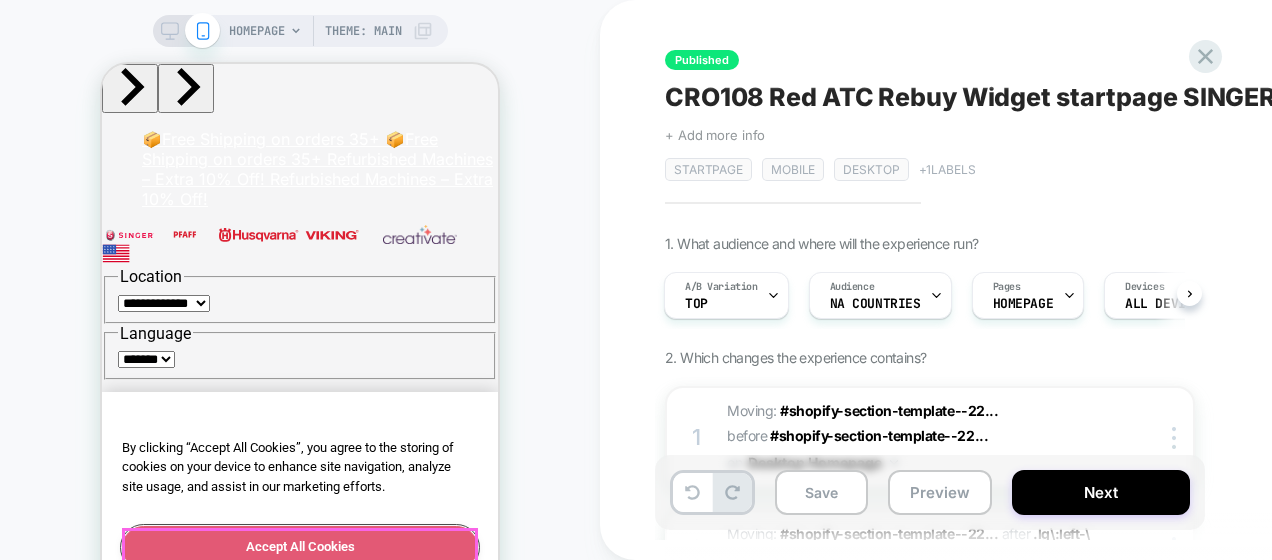 click on "Accept All Cookies" at bounding box center [300, 547] 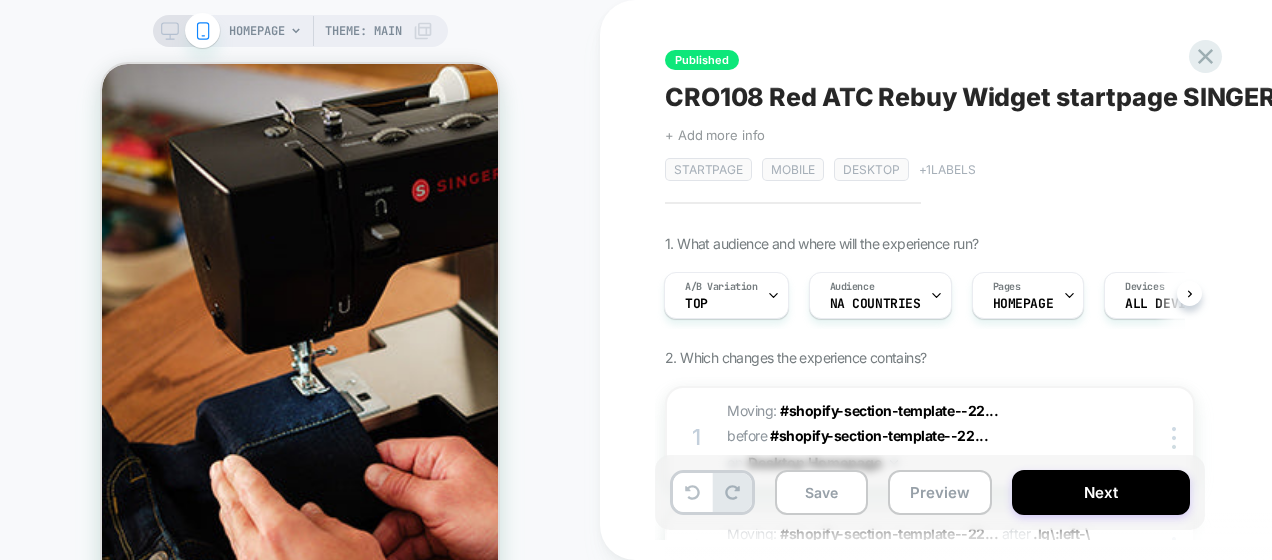 scroll, scrollTop: 909, scrollLeft: 0, axis: vertical 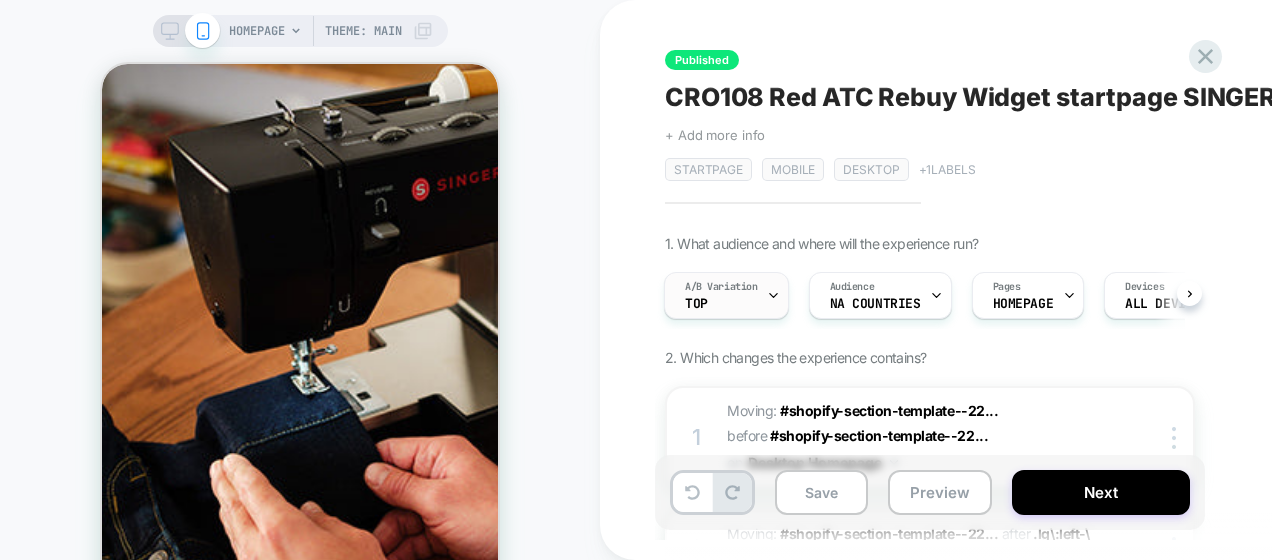 click 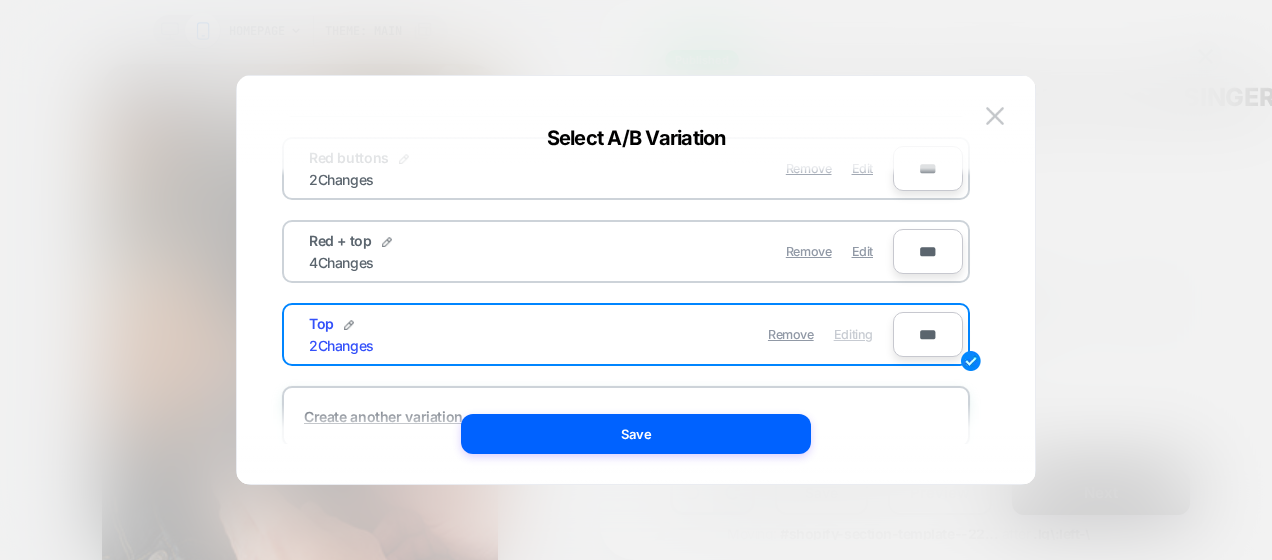 scroll, scrollTop: 71, scrollLeft: 0, axis: vertical 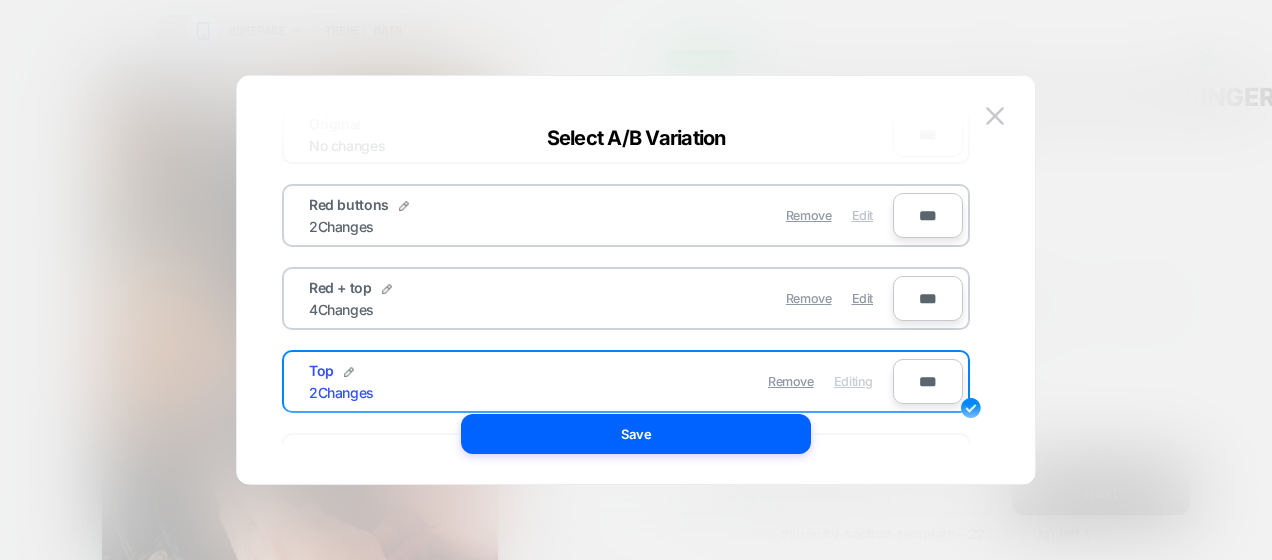 click on "Edit" at bounding box center [862, 215] 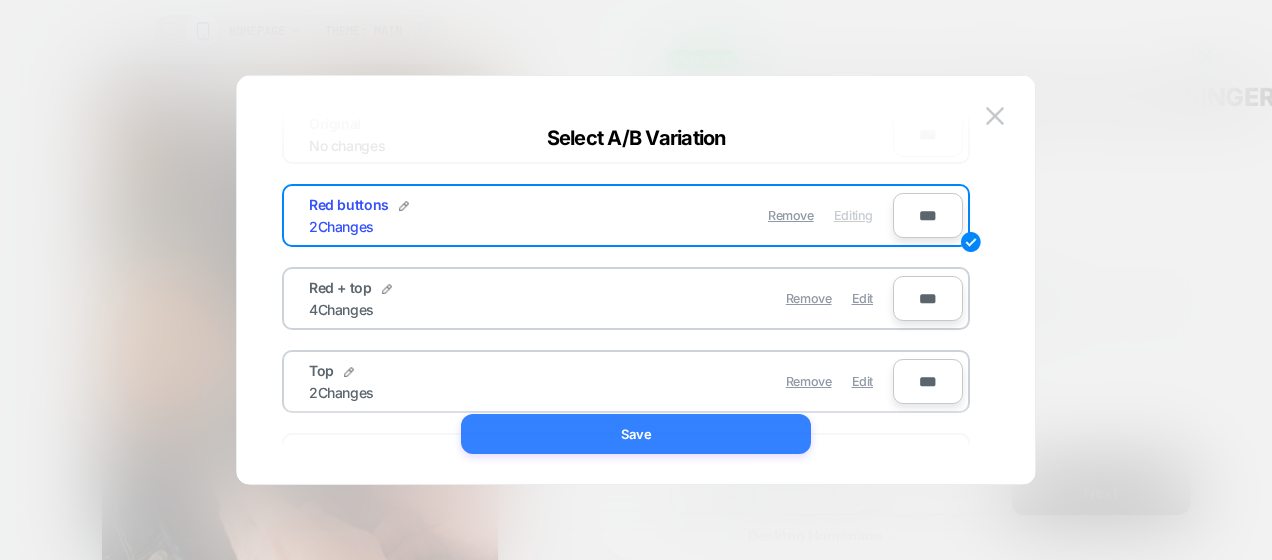 click on "Save" at bounding box center (636, 434) 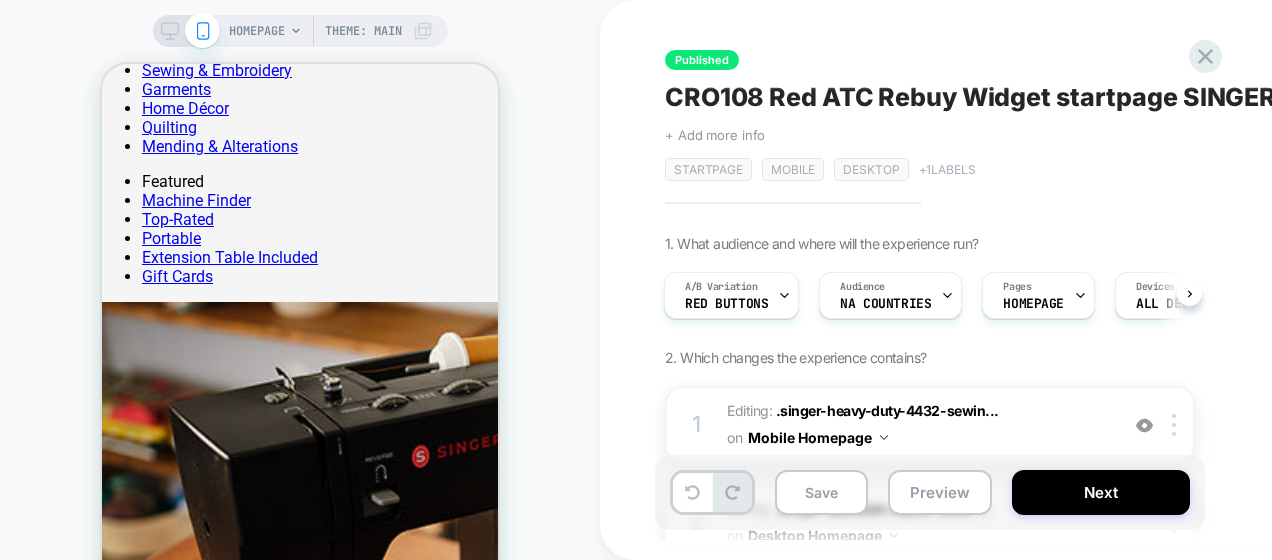scroll, scrollTop: 1968, scrollLeft: 0, axis: vertical 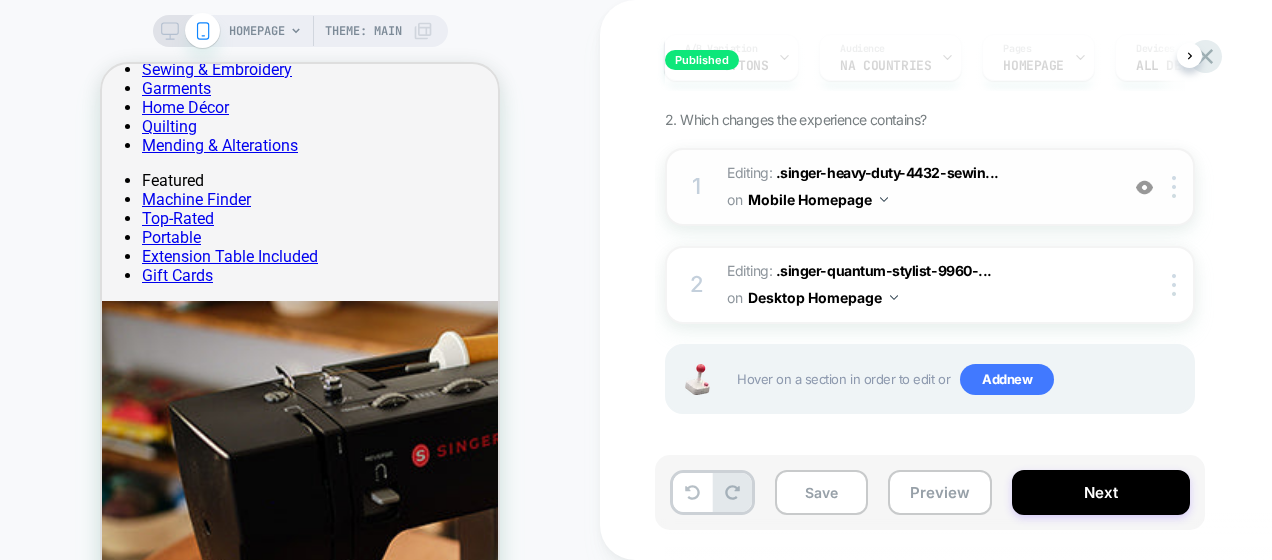 click on "Editing :   .singer-heavy-duty-4432-sewin... .singer-heavy-duty-4432-sewing-machine-black-special-edition > .rebuy-product-actions   on Mobile Homepage" at bounding box center [917, 187] 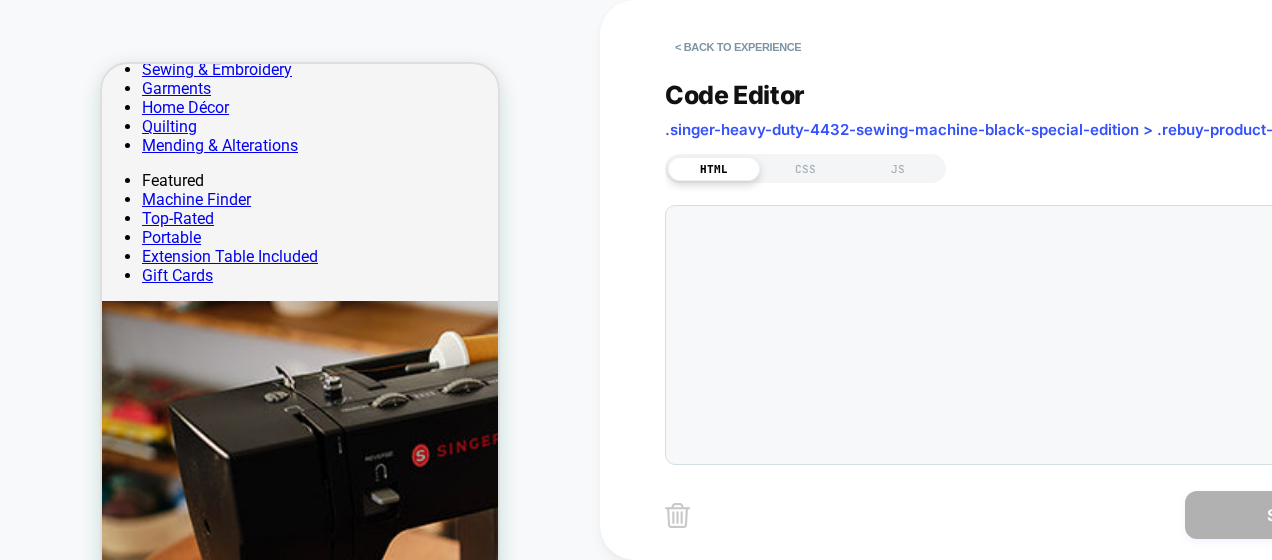 scroll, scrollTop: 94, scrollLeft: 0, axis: vertical 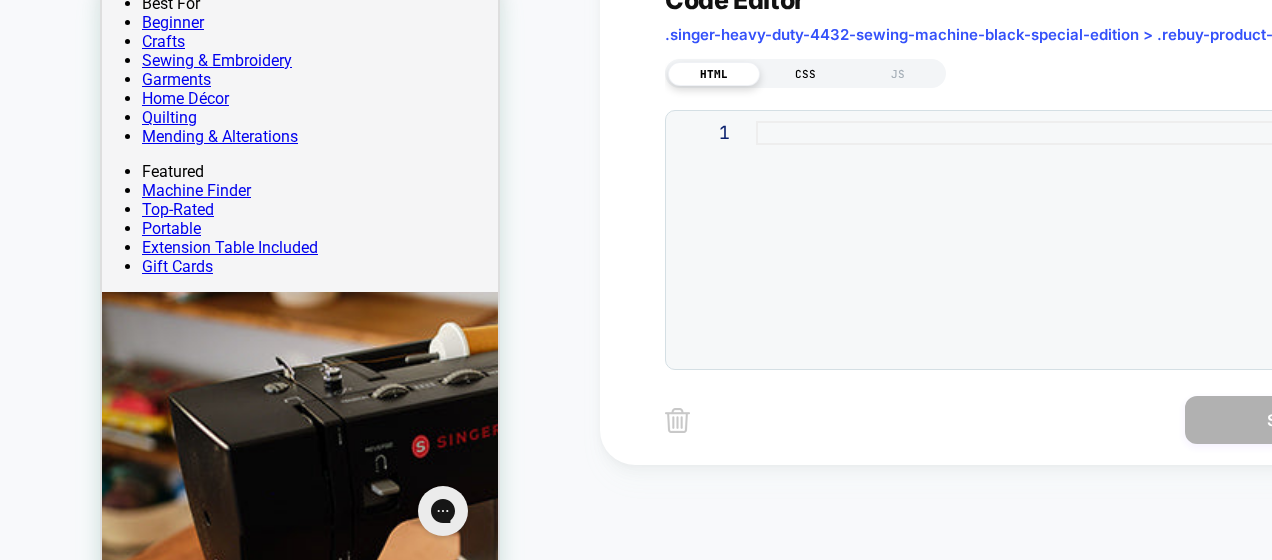 click on "CSS" at bounding box center (806, 74) 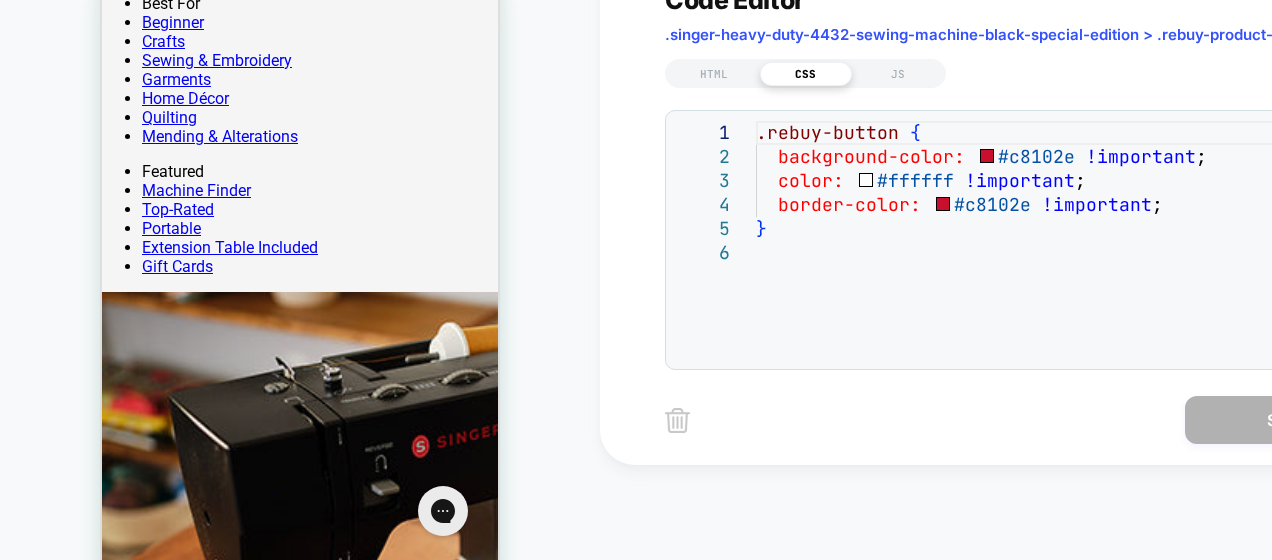 click on "SINGER® Heavy Duty 4432 Black Sewing Machine - Special Edition" at bounding box center [387, 17343] 